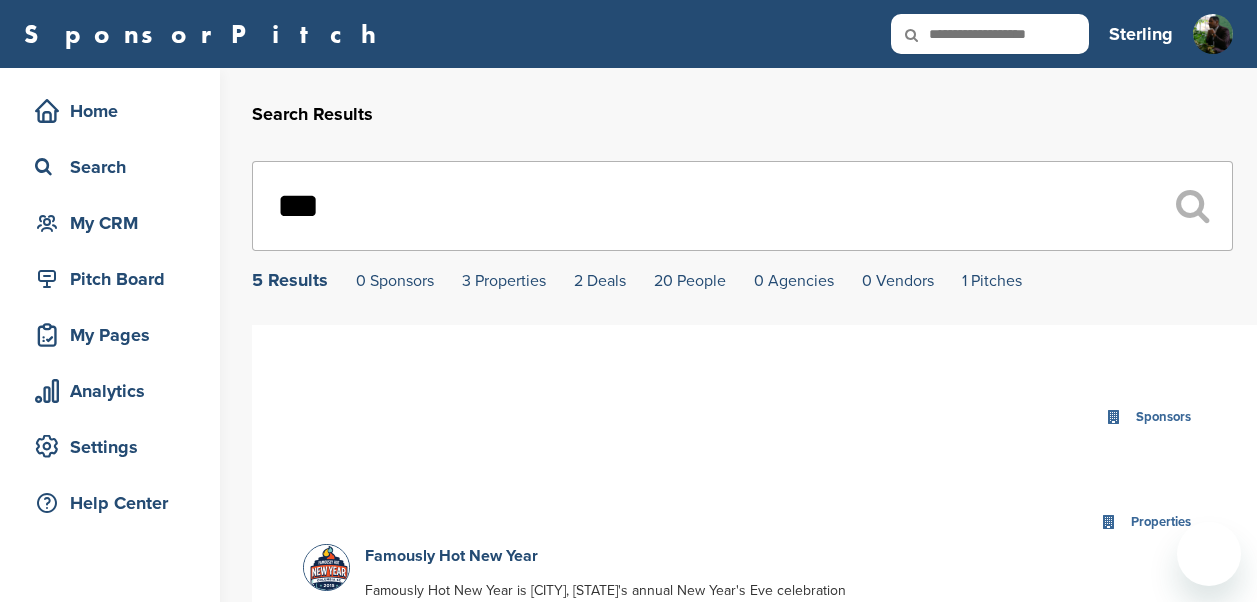 scroll, scrollTop: 0, scrollLeft: 0, axis: both 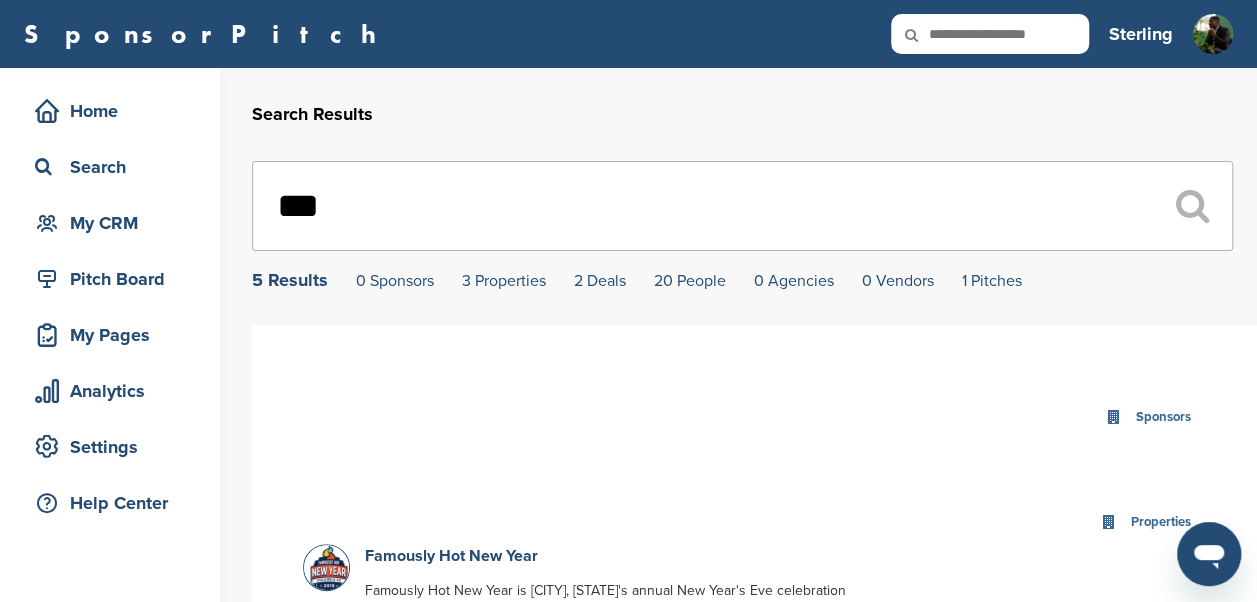 drag, startPoint x: 374, startPoint y: 212, endPoint x: 284, endPoint y: 206, distance: 90.199776 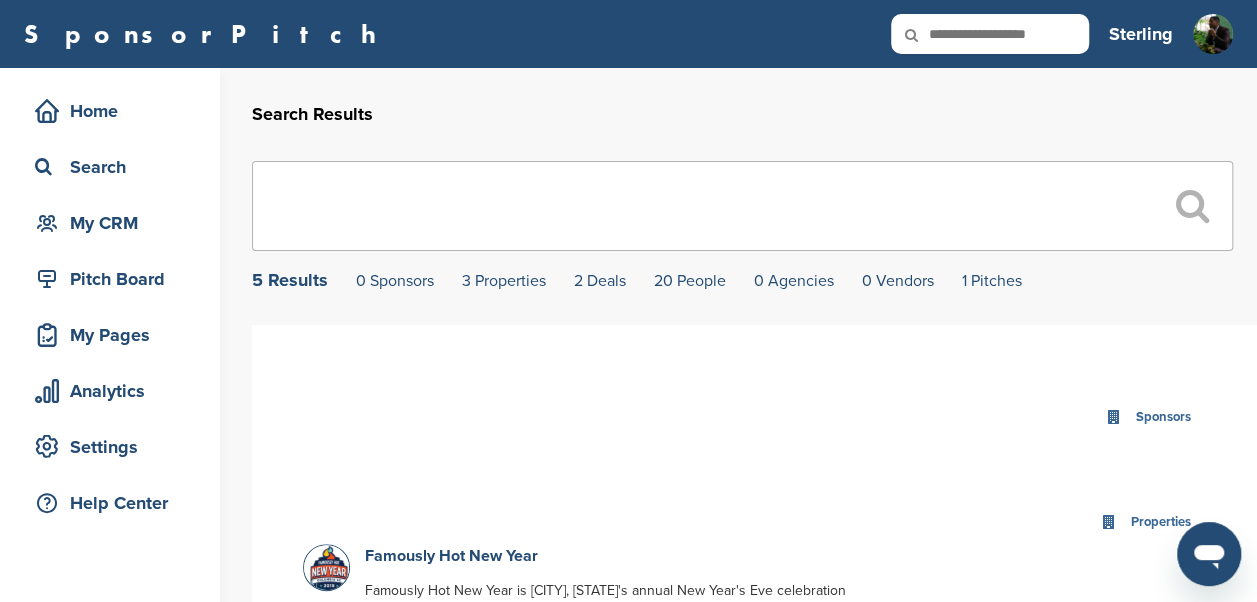 type on "*" 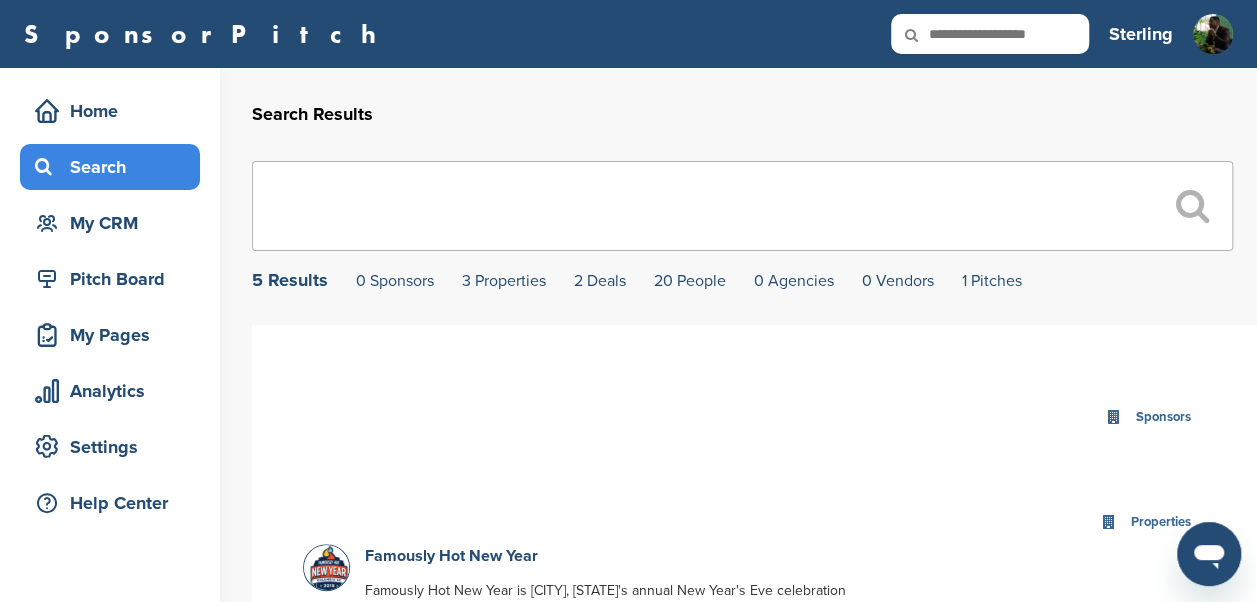 type 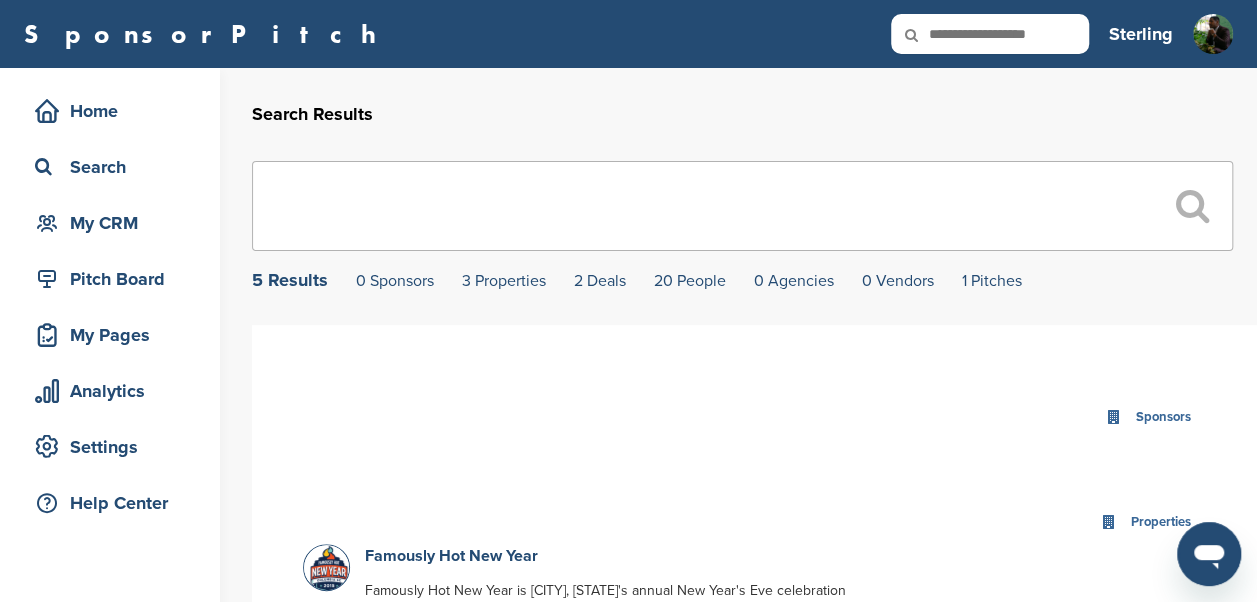 click at bounding box center (742, 206) 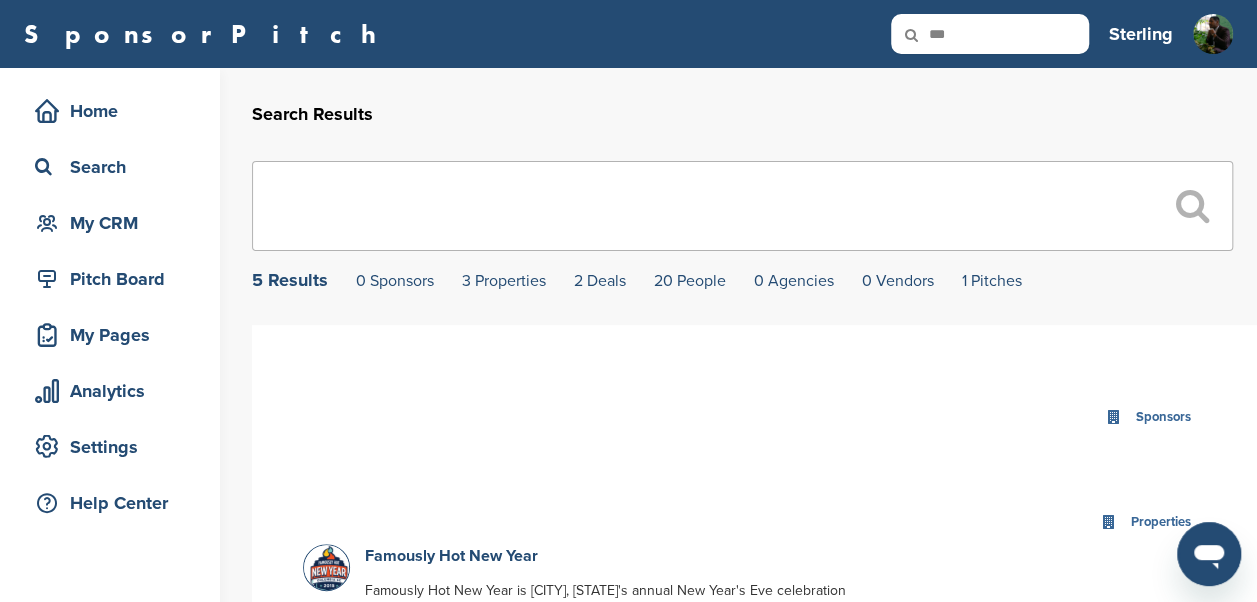 type on "***" 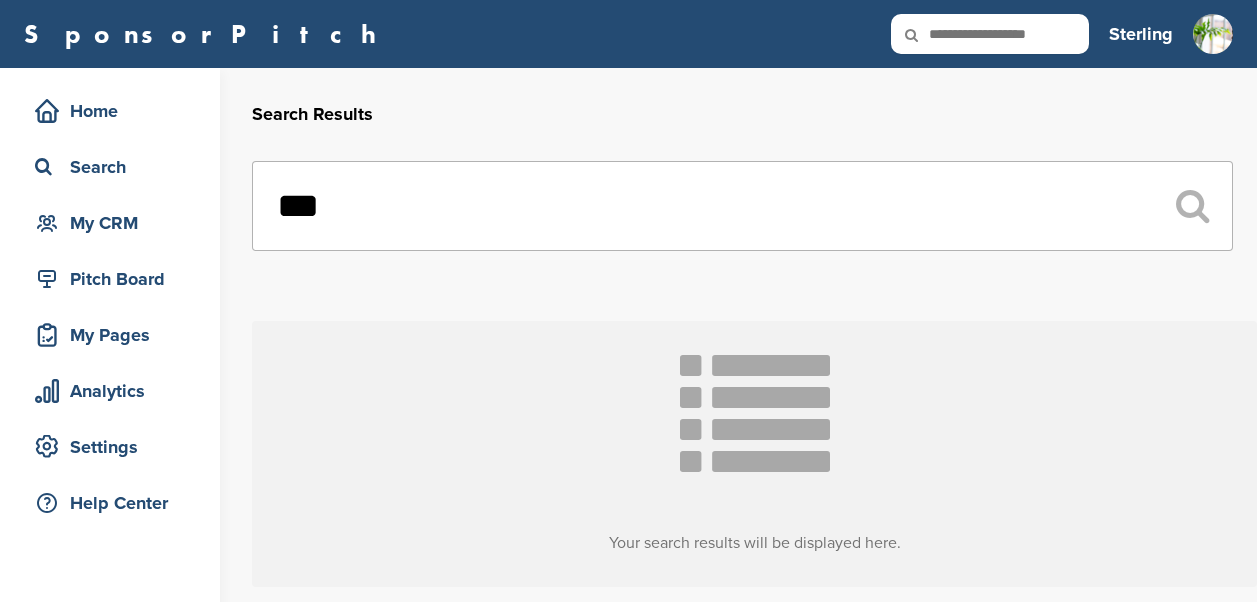 scroll, scrollTop: 0, scrollLeft: 0, axis: both 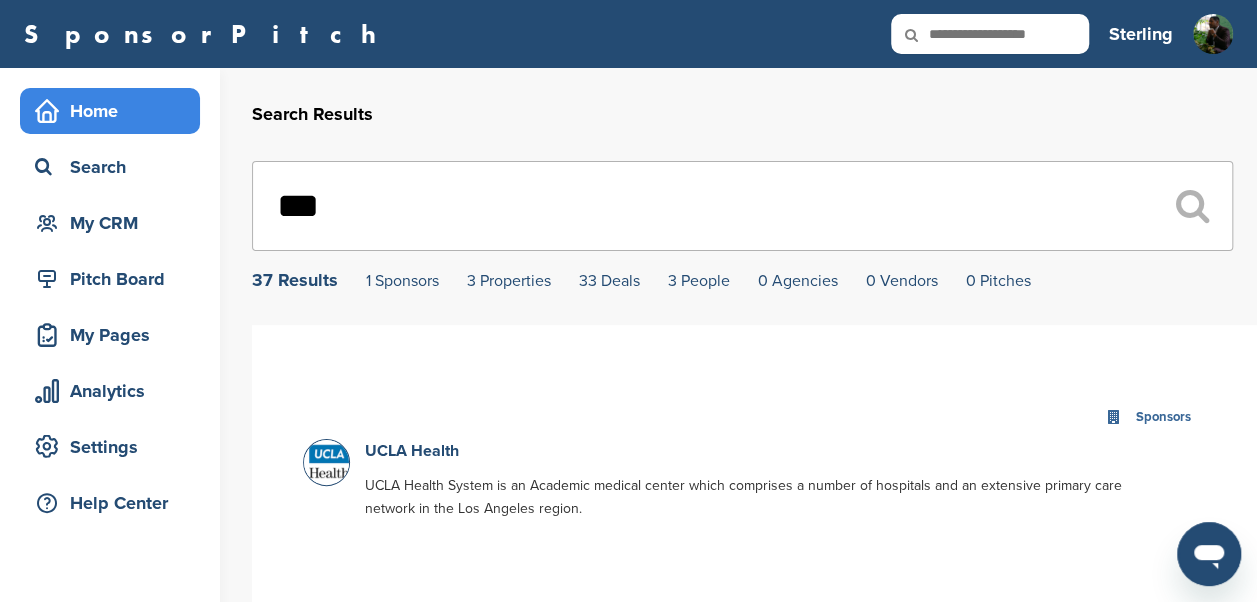 click on "Home" at bounding box center (115, 111) 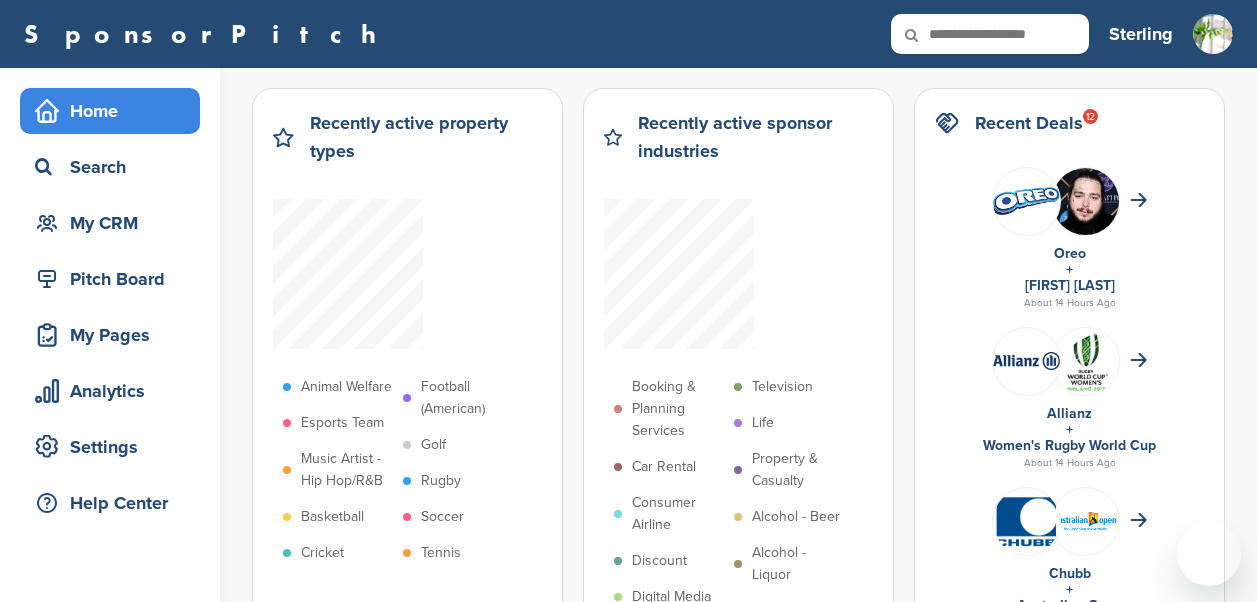 scroll, scrollTop: 0, scrollLeft: 0, axis: both 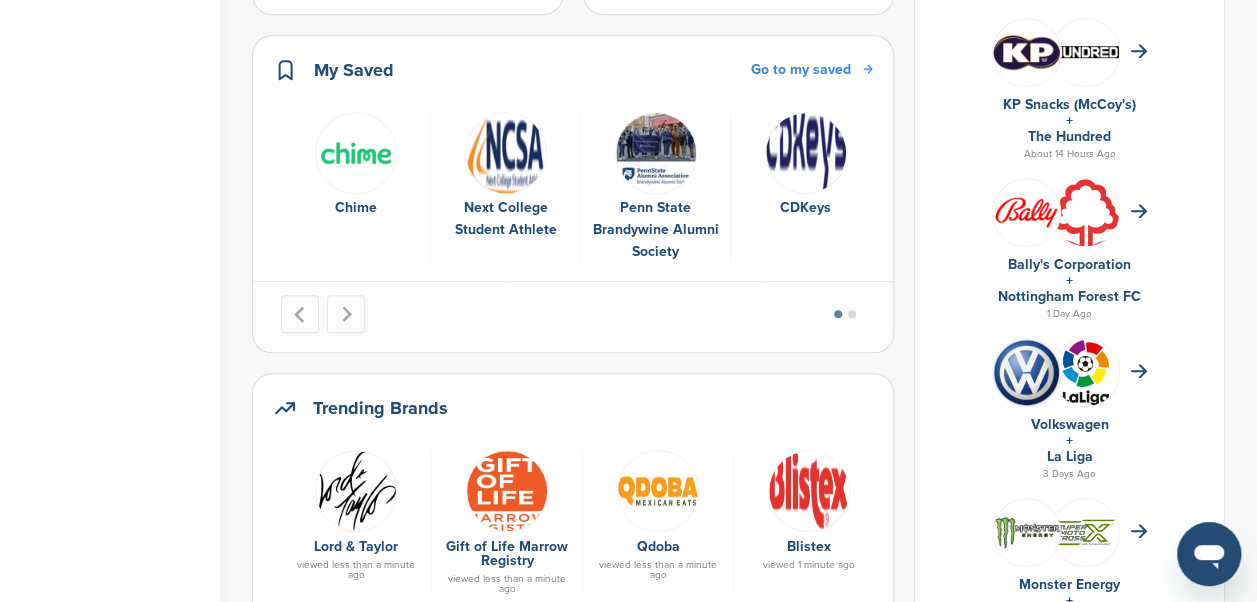 click on "KP Snacks (McCoy's)" at bounding box center (1069, 104) 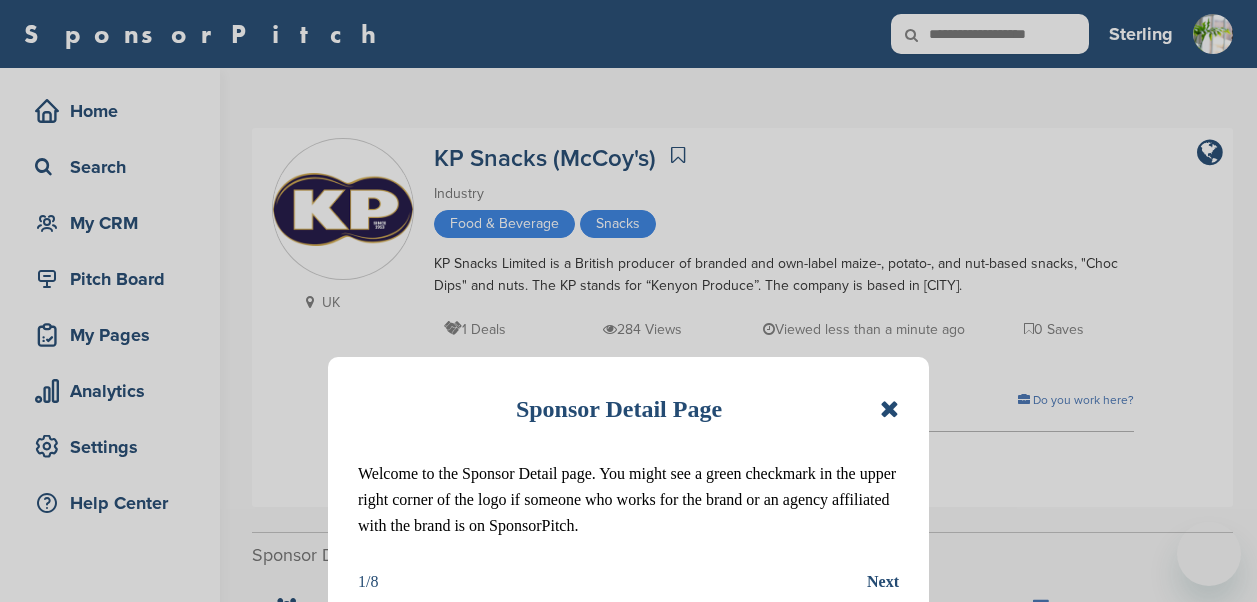 scroll, scrollTop: 0, scrollLeft: 0, axis: both 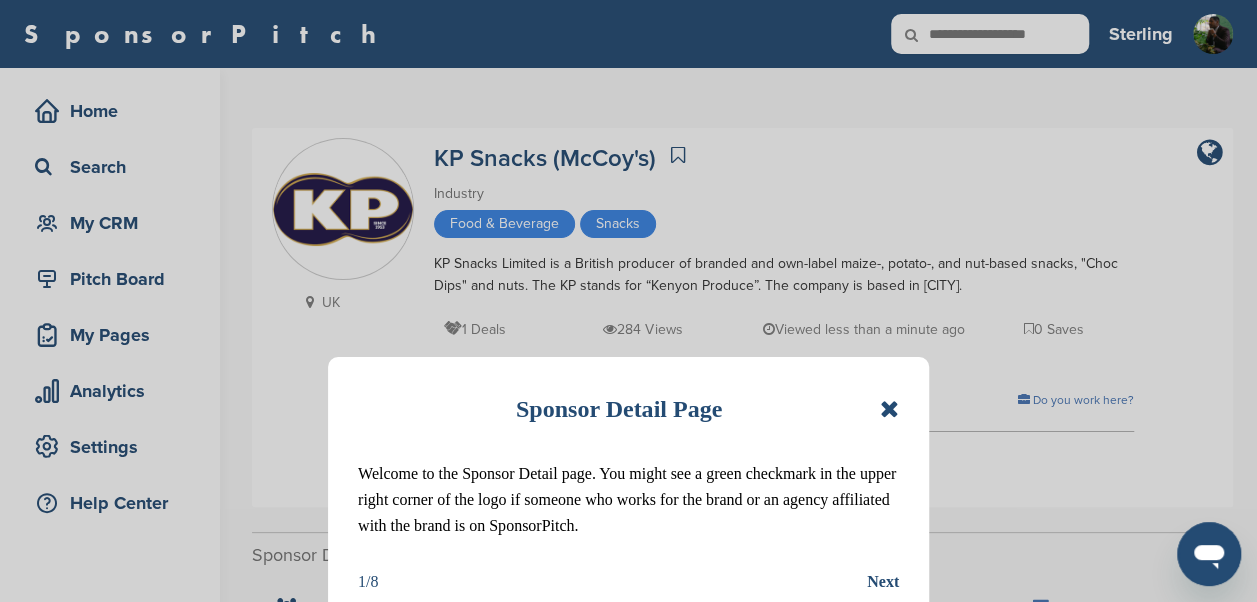 click at bounding box center [889, 409] 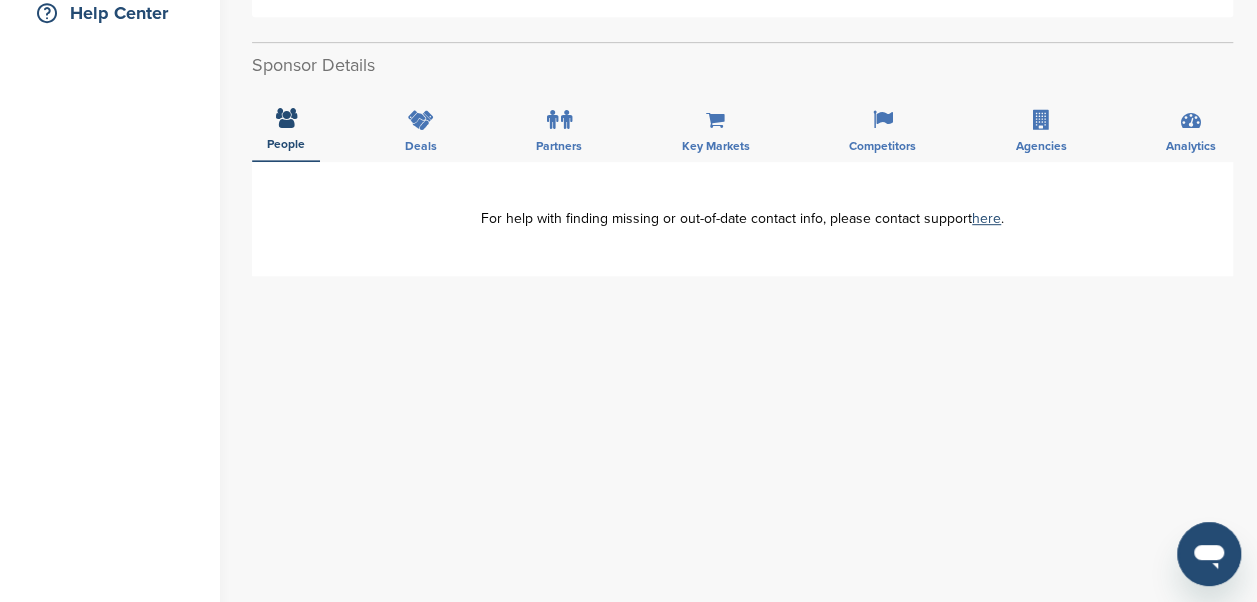 scroll, scrollTop: 0, scrollLeft: 0, axis: both 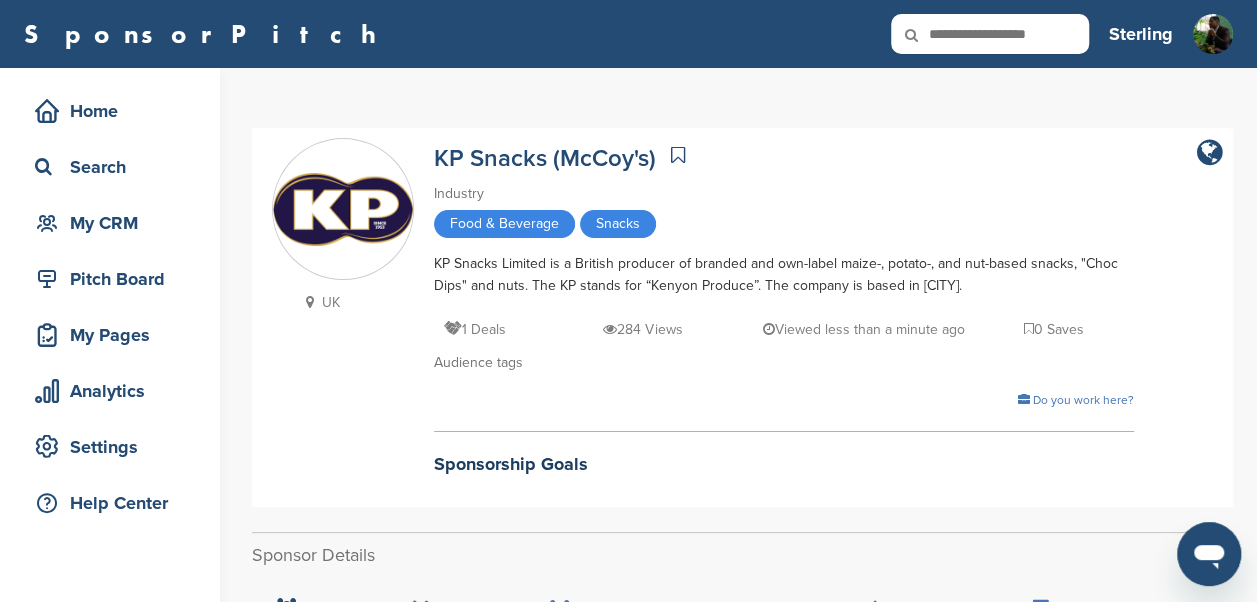 click at bounding box center (990, 34) 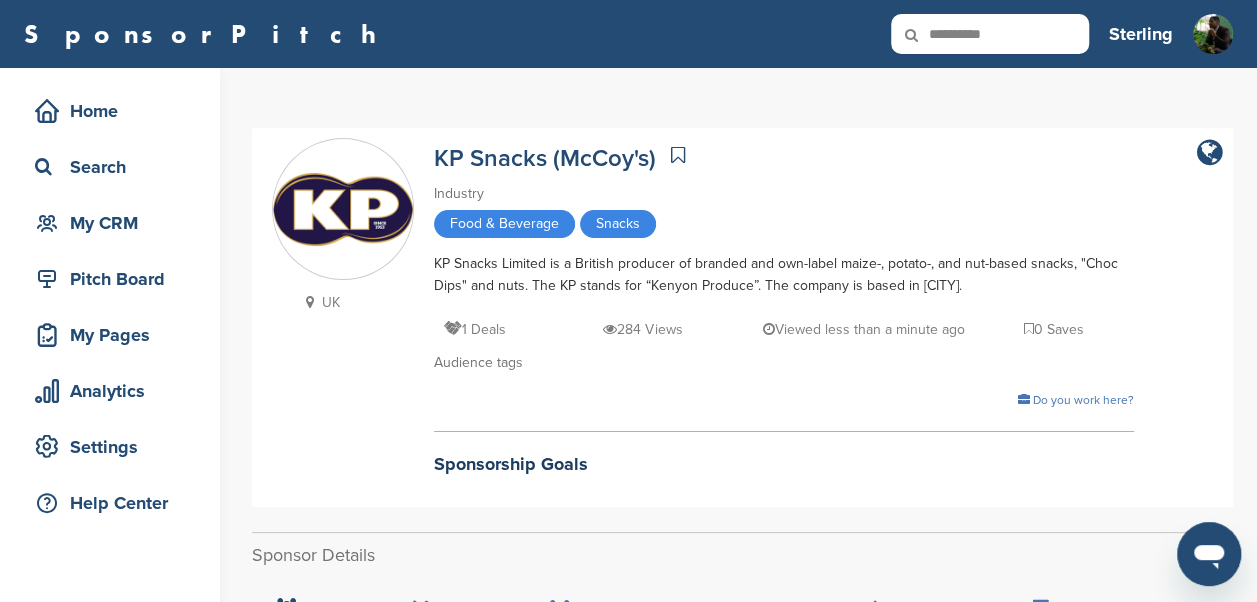 type on "**********" 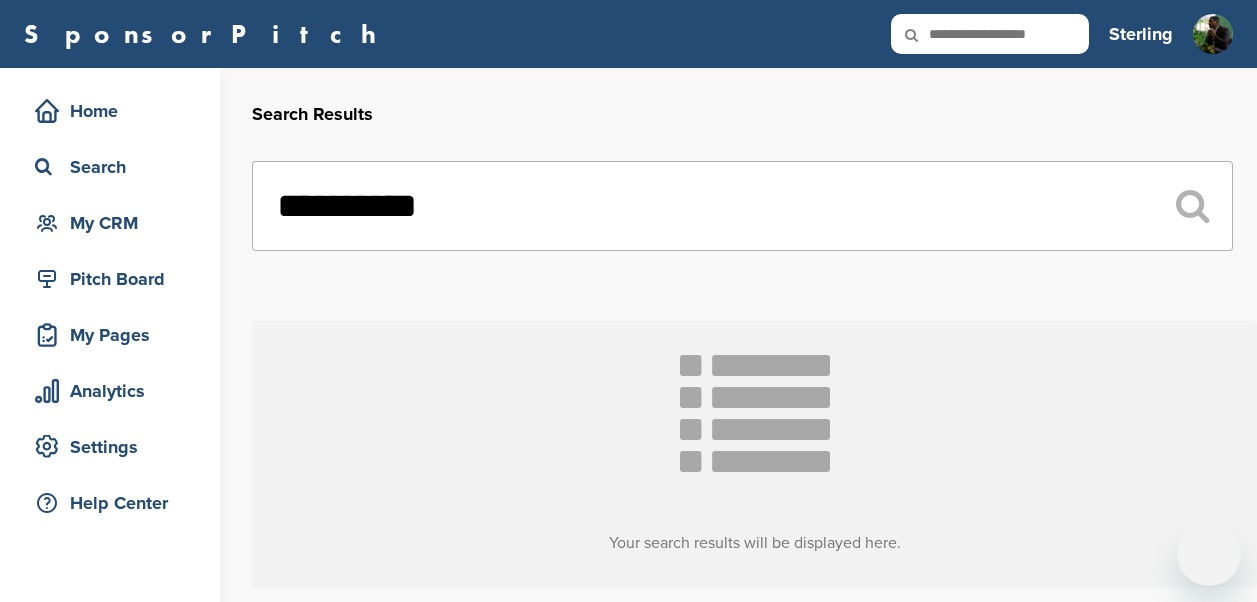 scroll, scrollTop: 0, scrollLeft: 0, axis: both 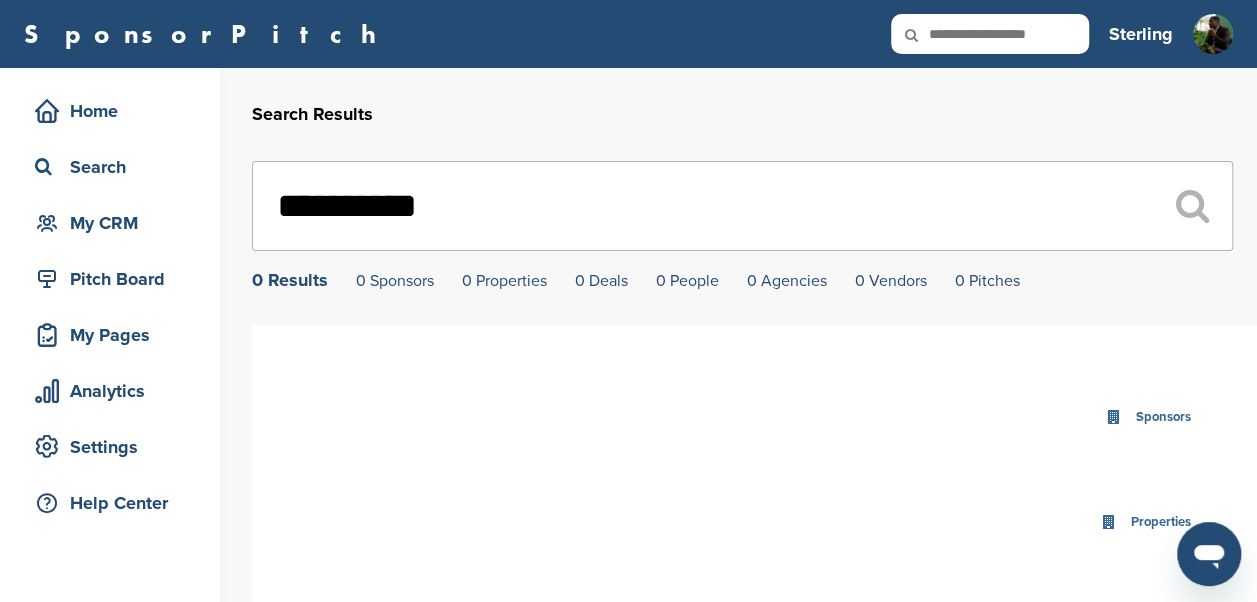 click at bounding box center (990, 34) 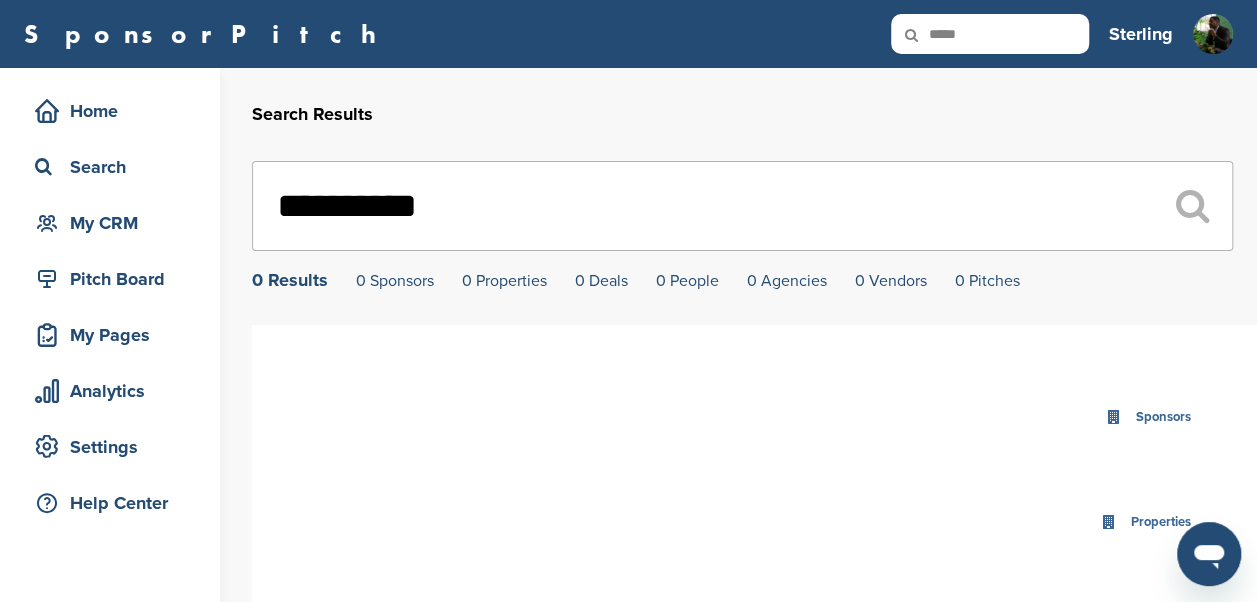 type on "*****" 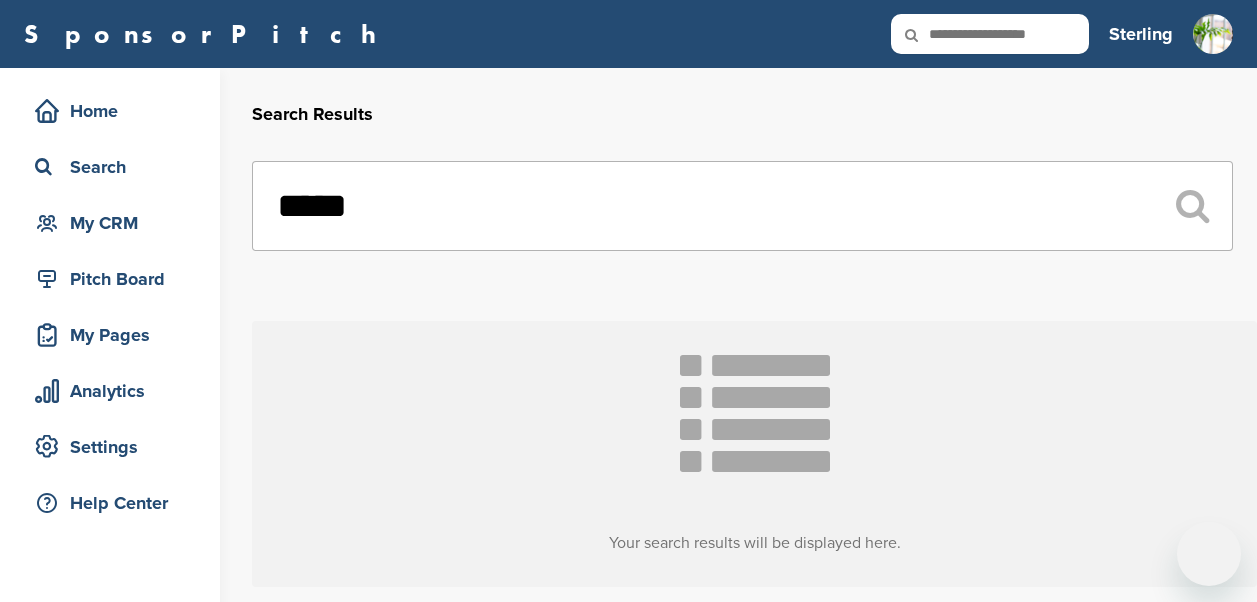scroll, scrollTop: 0, scrollLeft: 0, axis: both 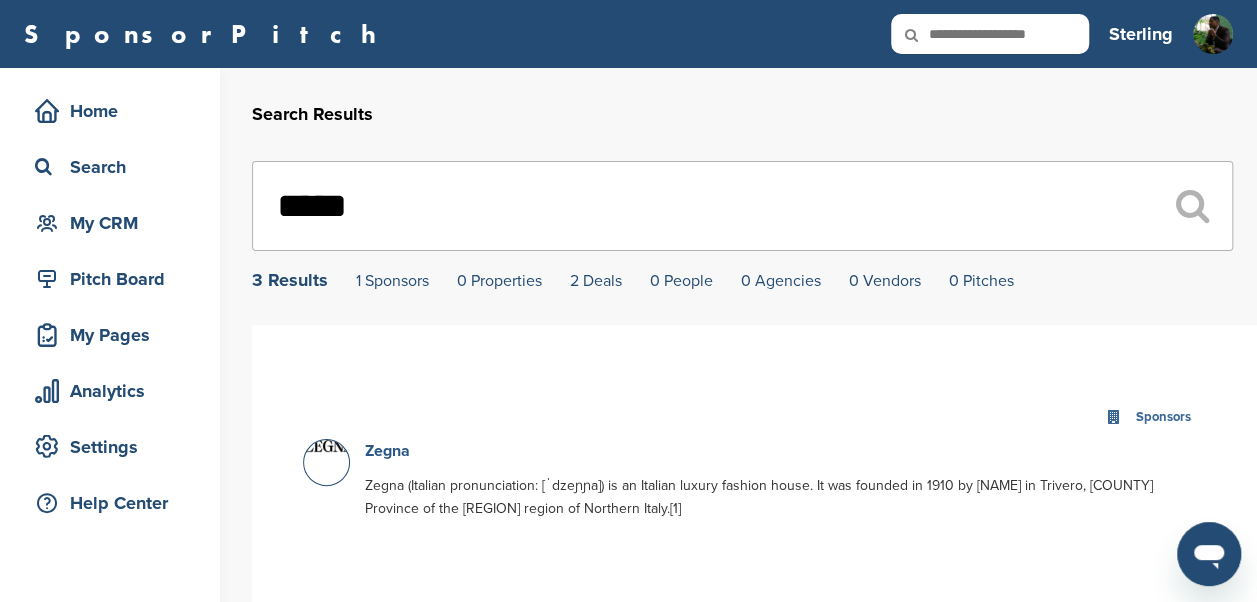 click on "Zegna" at bounding box center [387, 451] 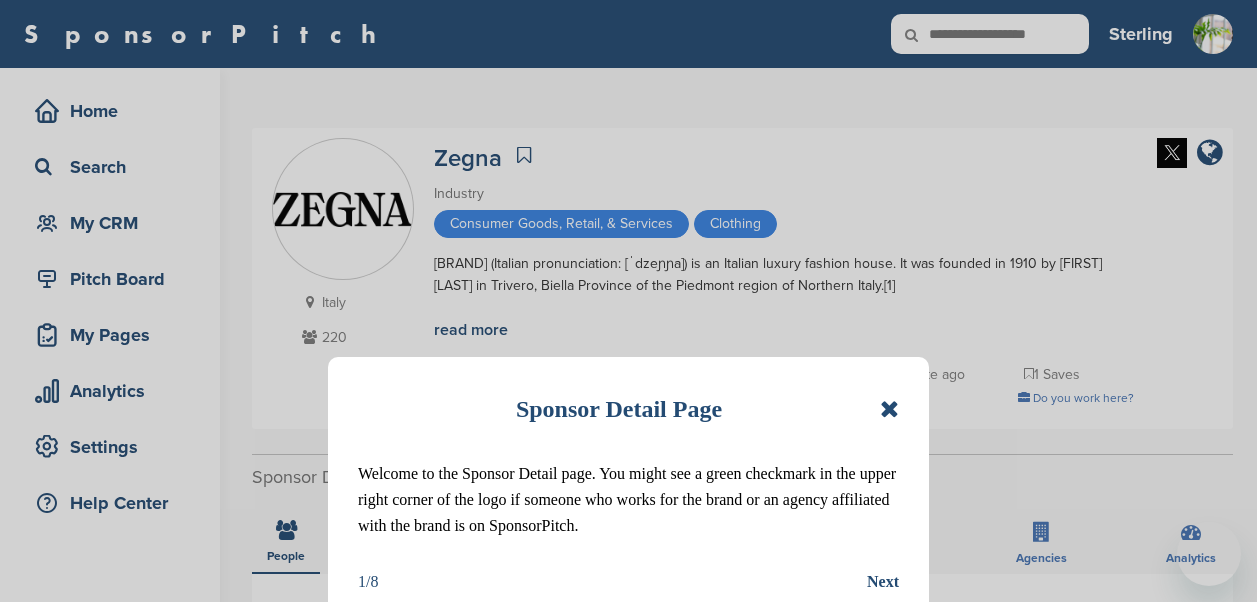 scroll, scrollTop: 0, scrollLeft: 0, axis: both 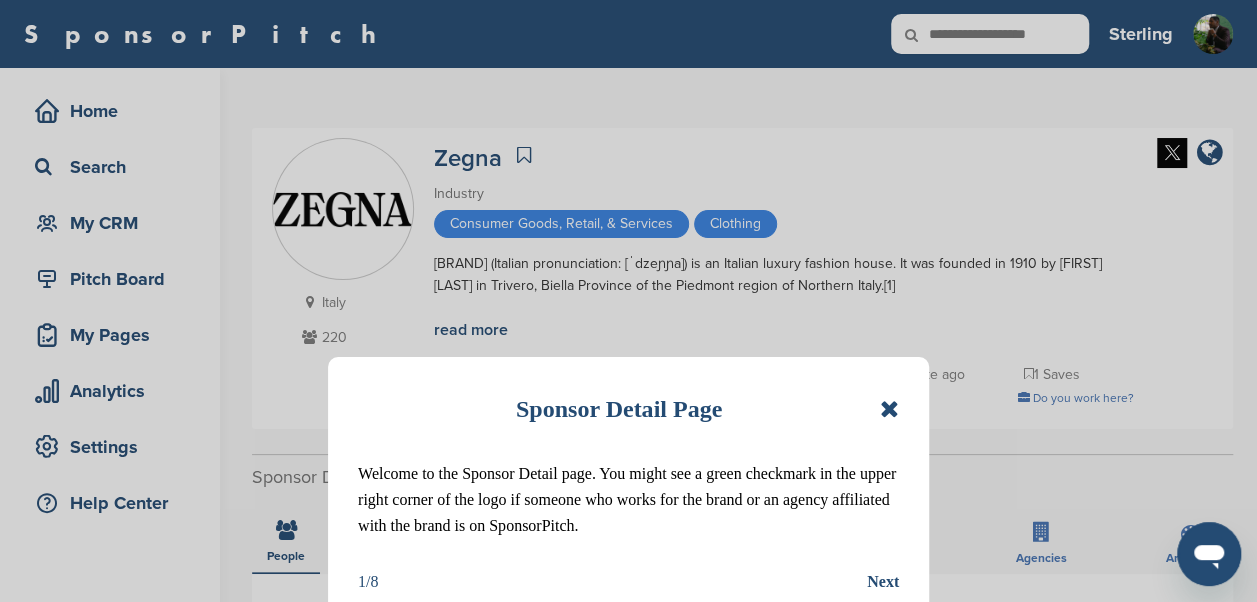 click on "Sponsor Detail Page
Welcome to the Sponsor Detail page. You might see a green checkmark in the upper right corner of the logo if someone who works for the brand or an agency affiliated with the brand is on SponsorPitch.
1/8
Next" at bounding box center (628, 491) 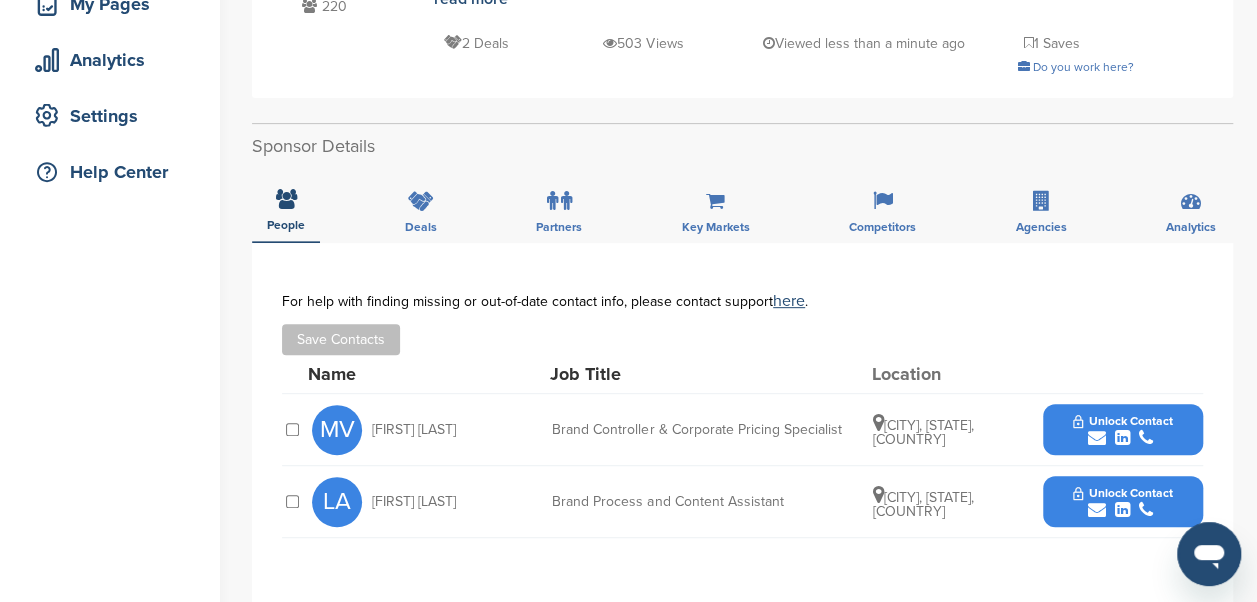 scroll, scrollTop: 472, scrollLeft: 0, axis: vertical 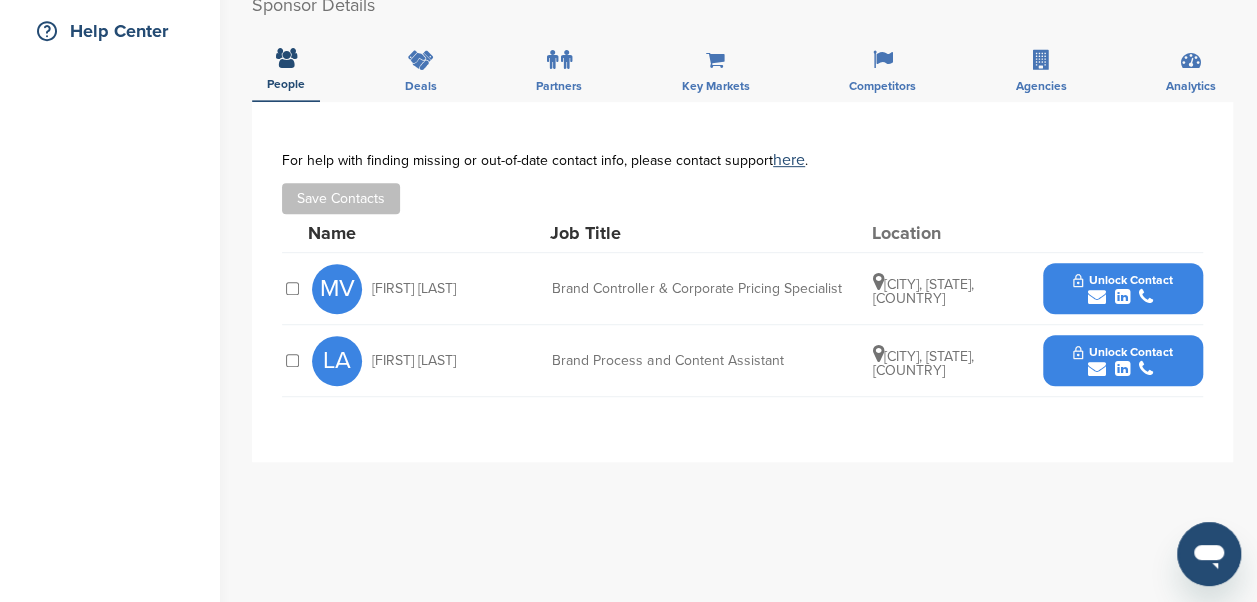 click at bounding box center (1122, 369) 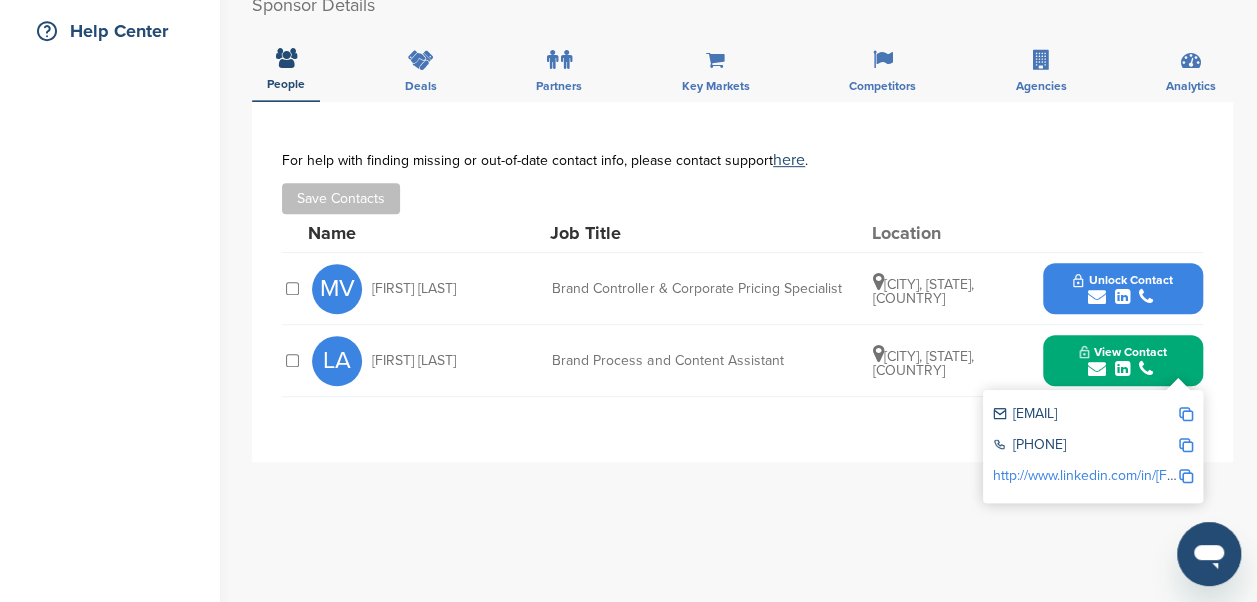 click at bounding box center (1186, 414) 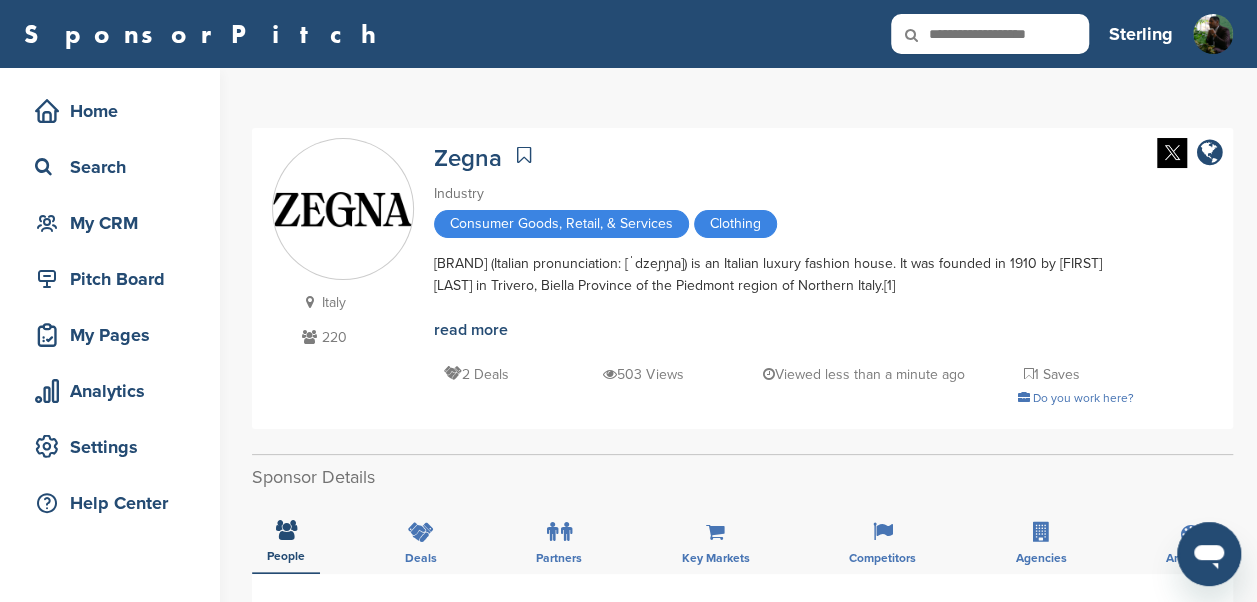 click at bounding box center [990, 34] 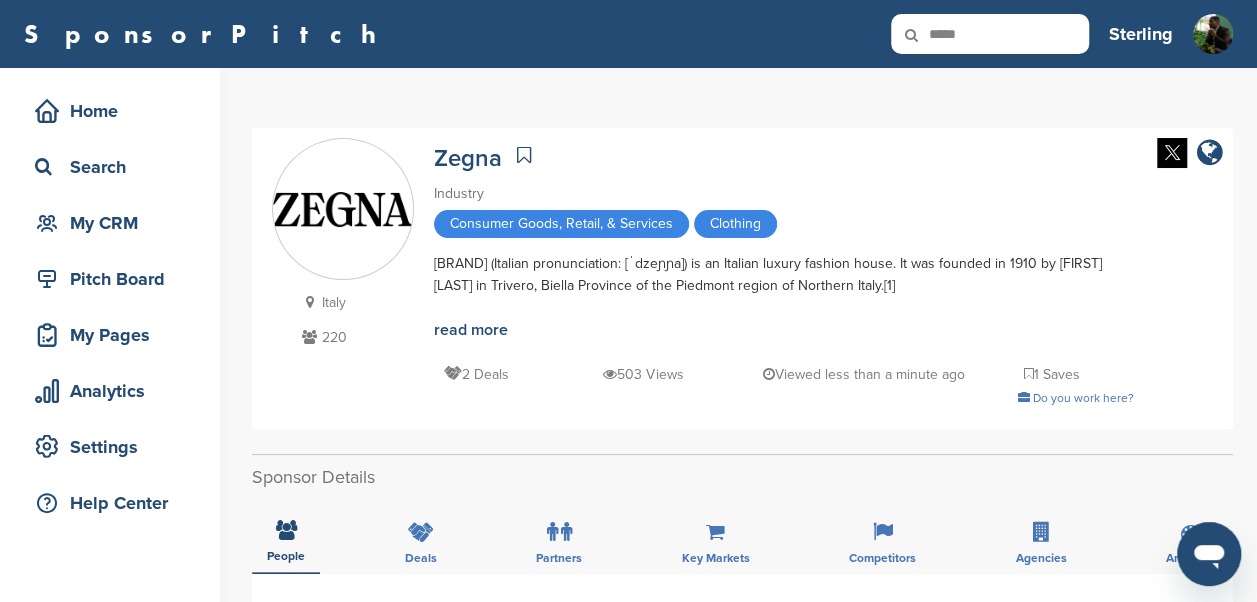 type on "*****" 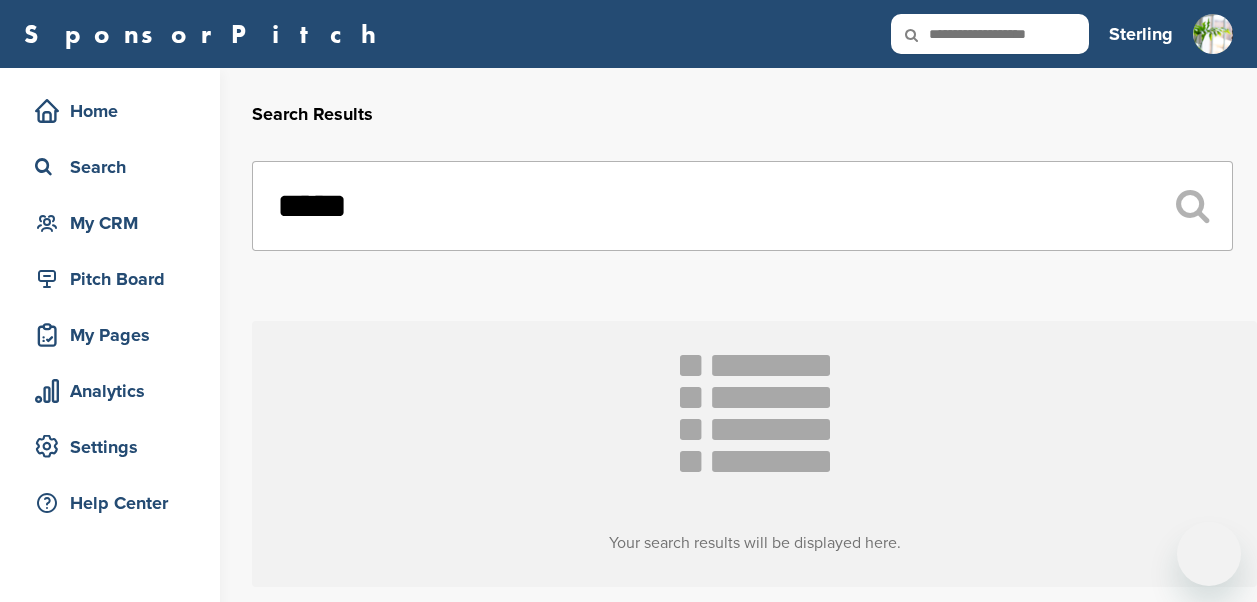 scroll, scrollTop: 0, scrollLeft: 0, axis: both 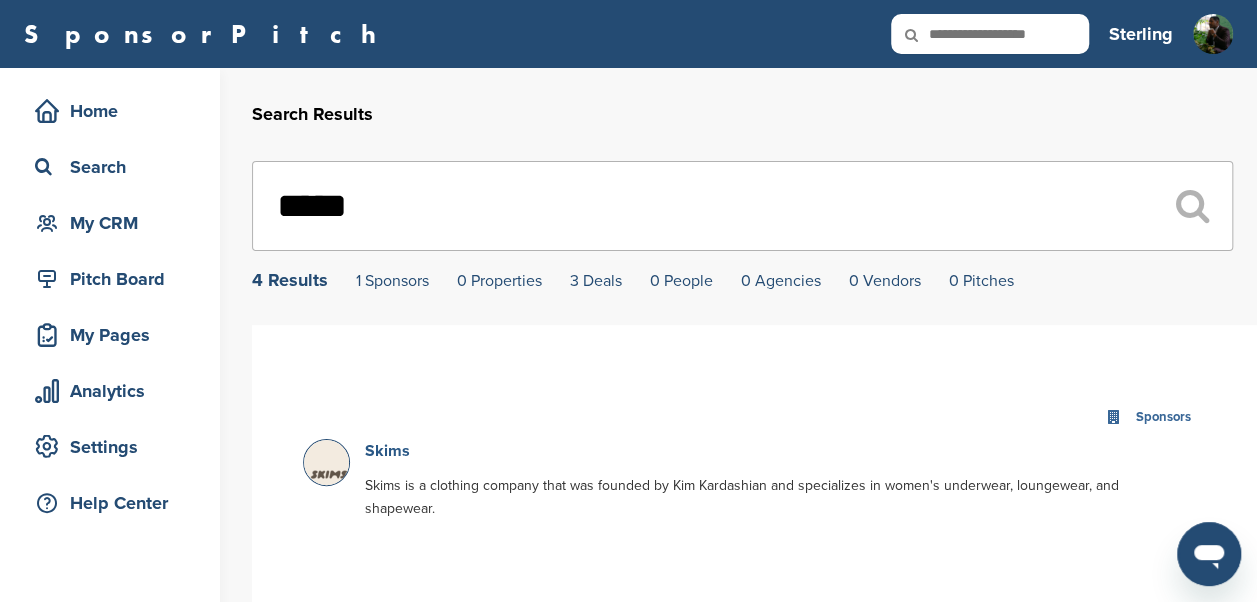 click on "Skims" at bounding box center [387, 451] 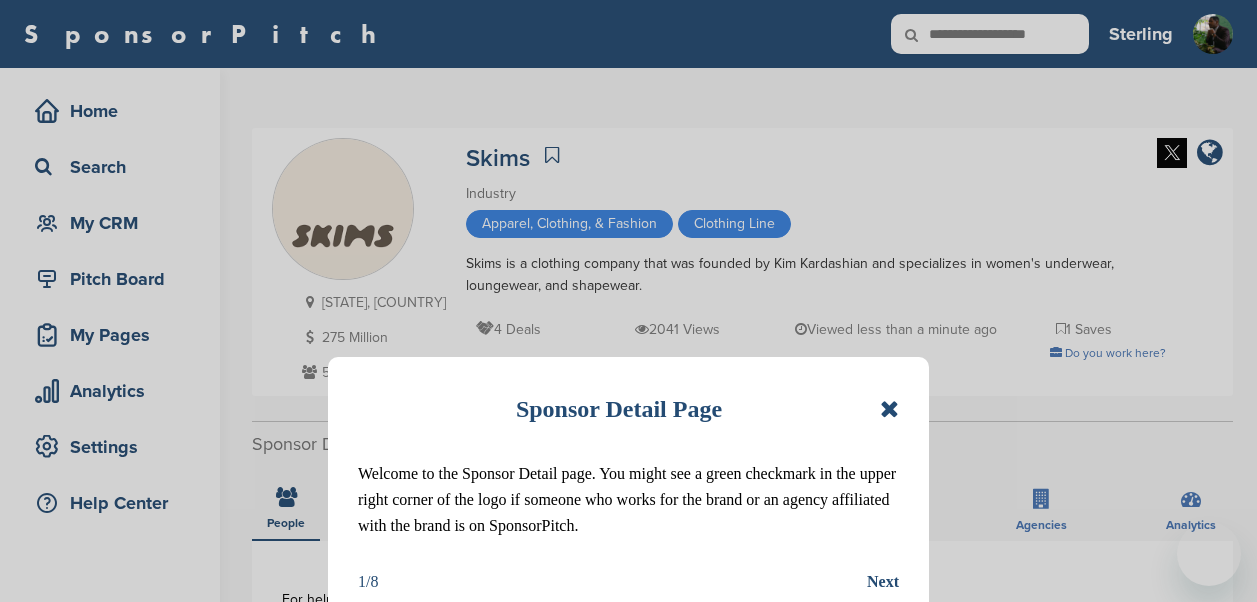 scroll, scrollTop: 0, scrollLeft: 0, axis: both 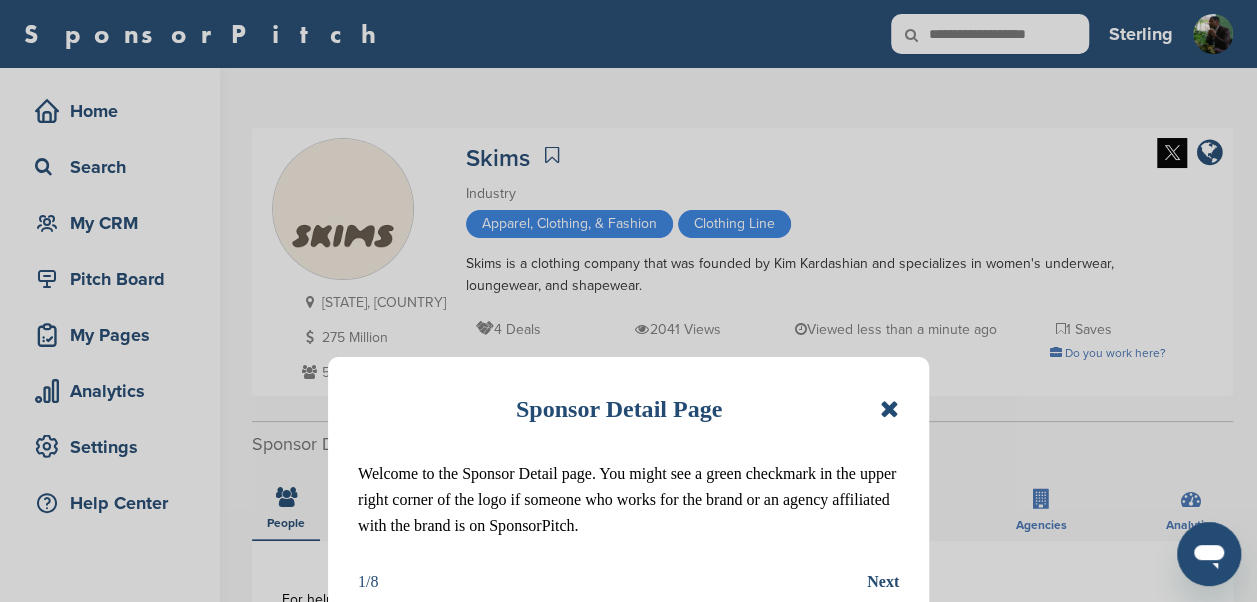 click at bounding box center [889, 409] 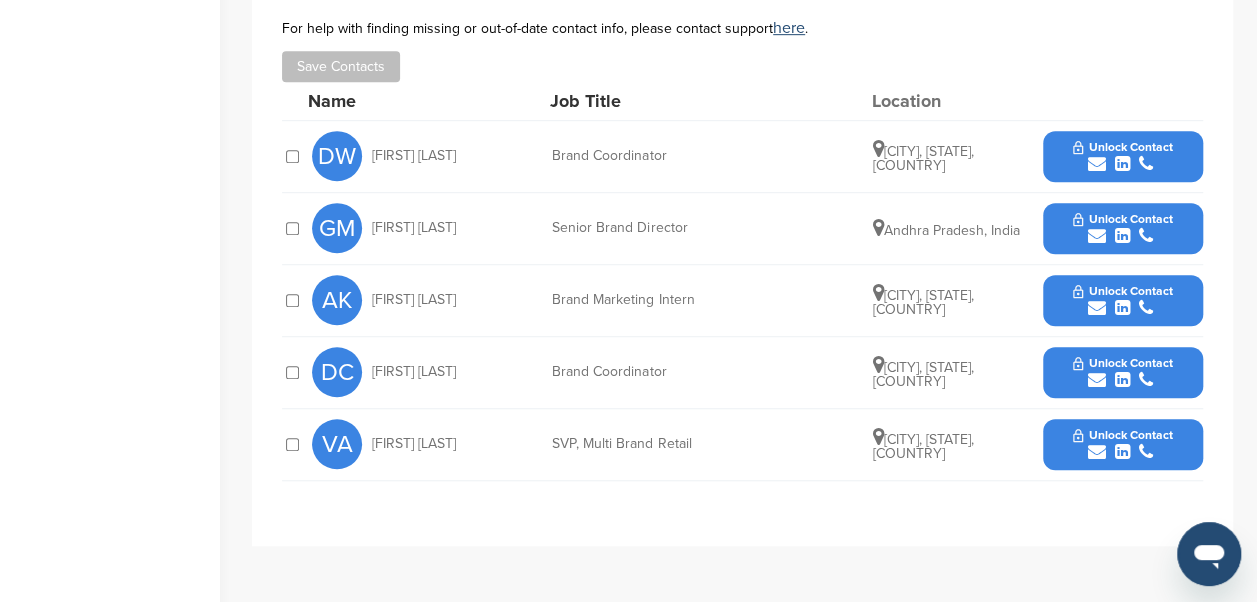 scroll, scrollTop: 574, scrollLeft: 0, axis: vertical 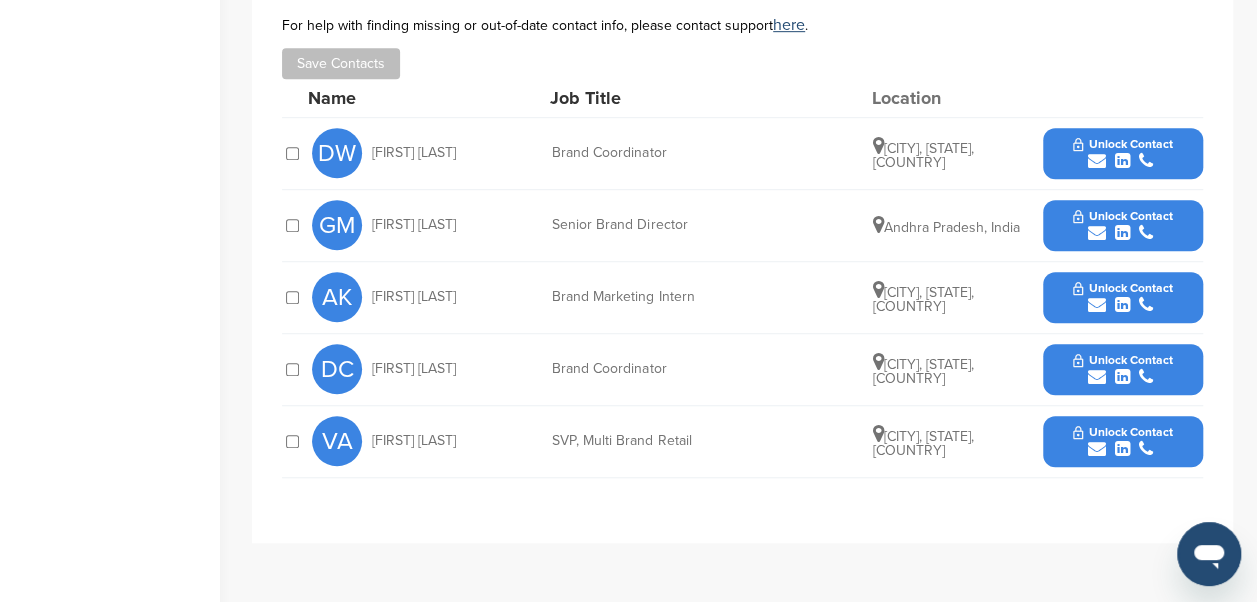 click on "Unlock Contact" at bounding box center [1122, 360] 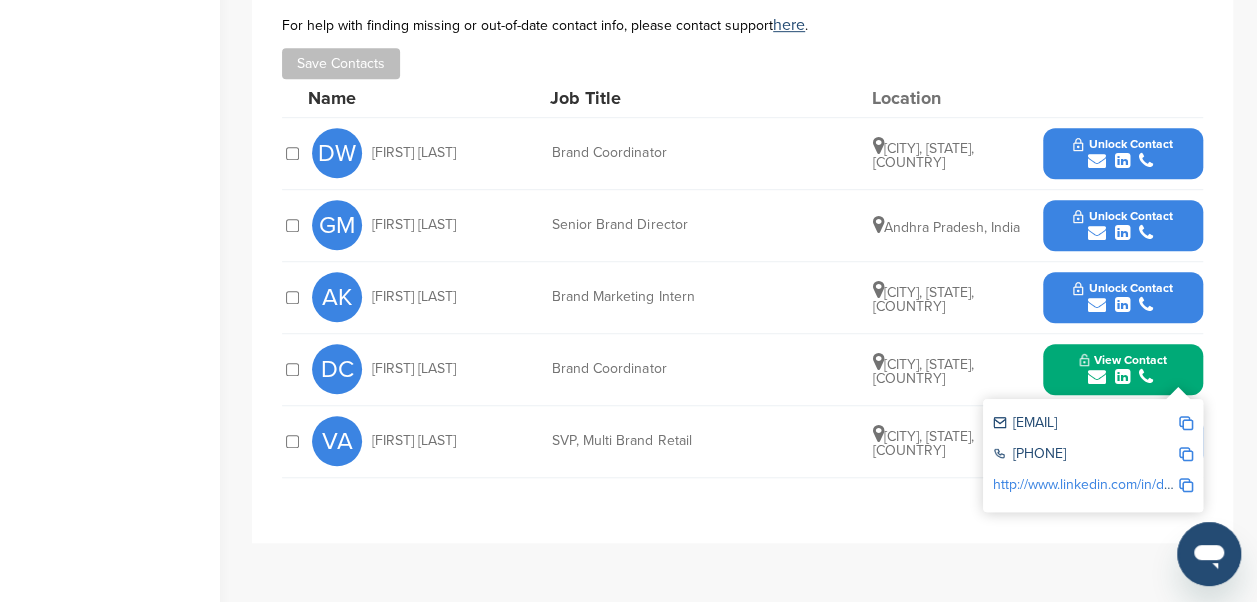 click at bounding box center (1186, 423) 